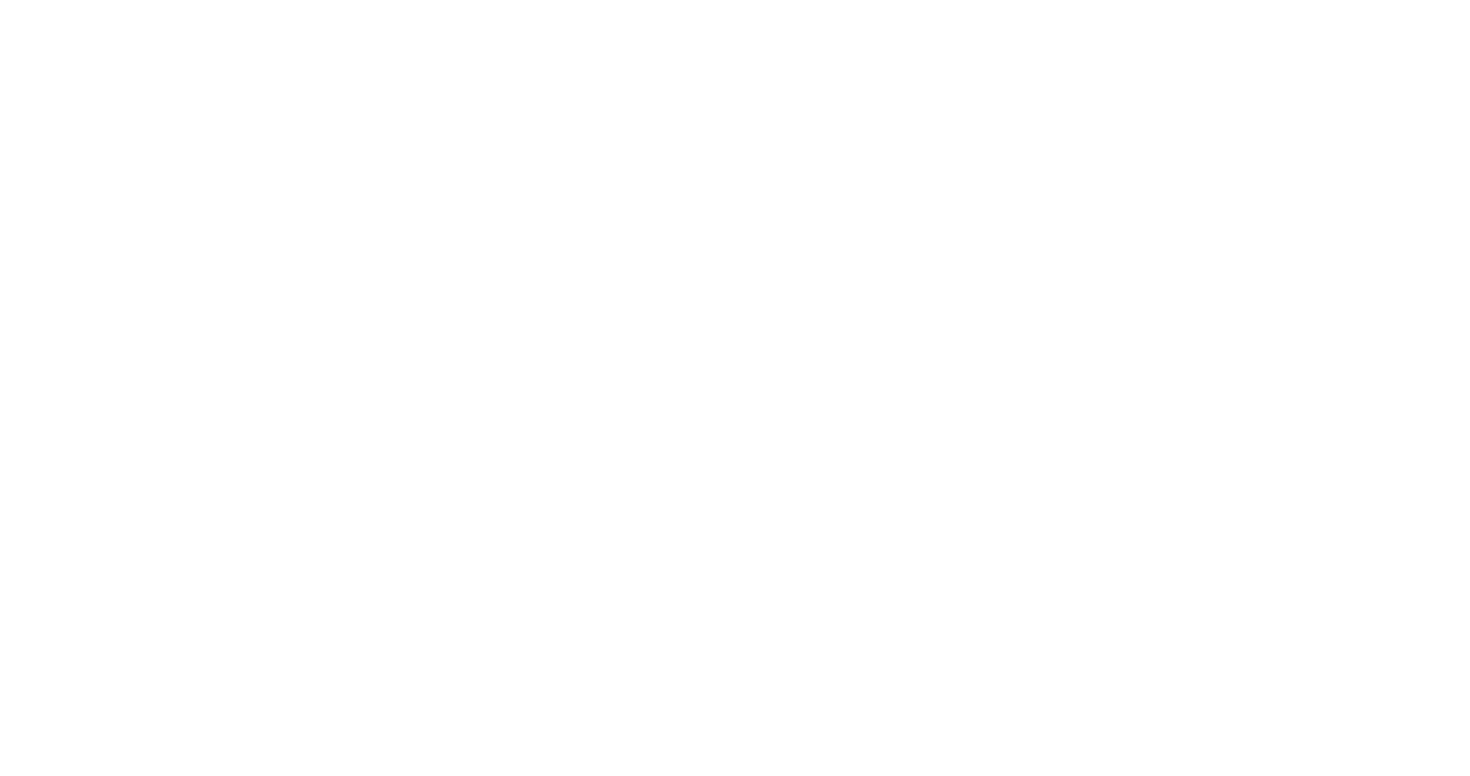 scroll, scrollTop: 0, scrollLeft: 0, axis: both 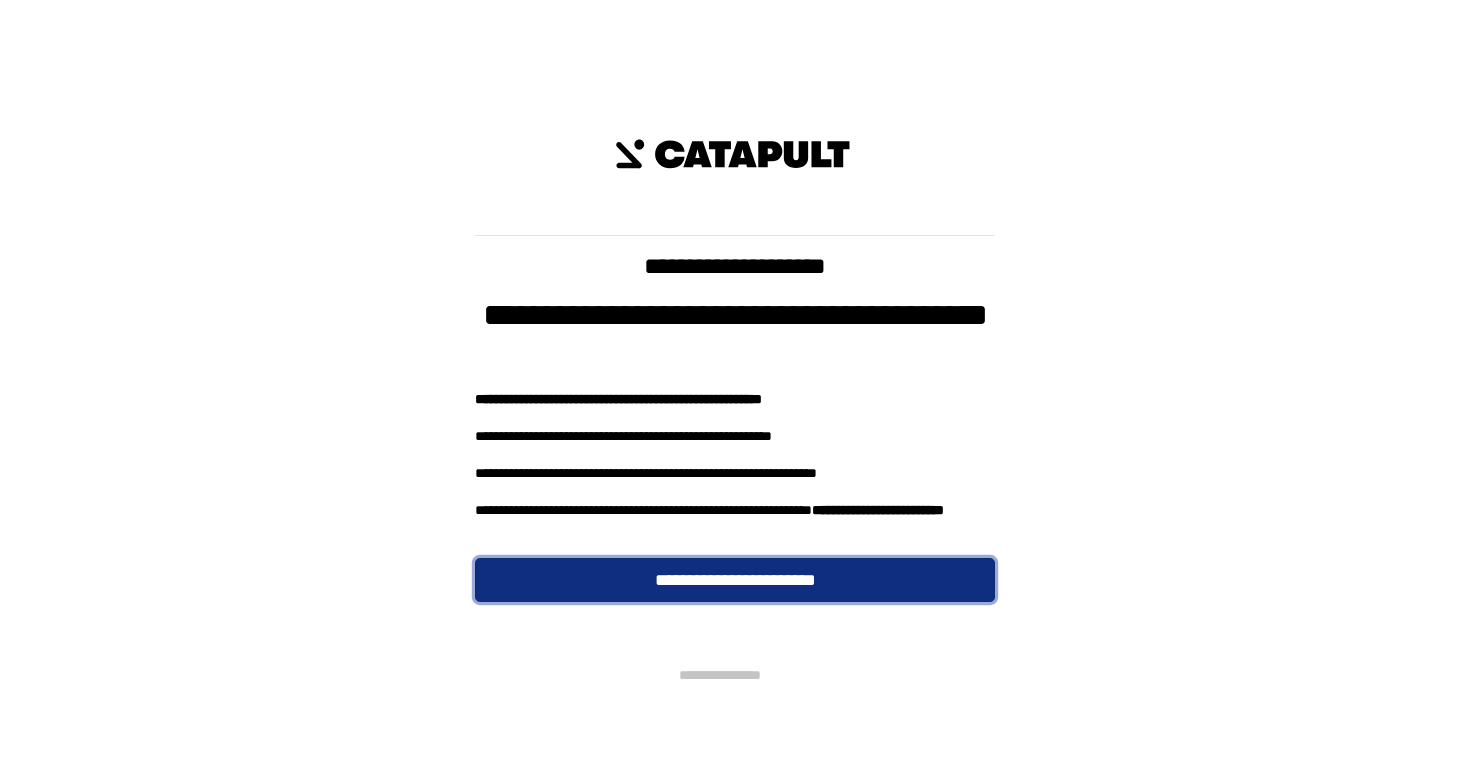 click on "**********" at bounding box center [735, 580] 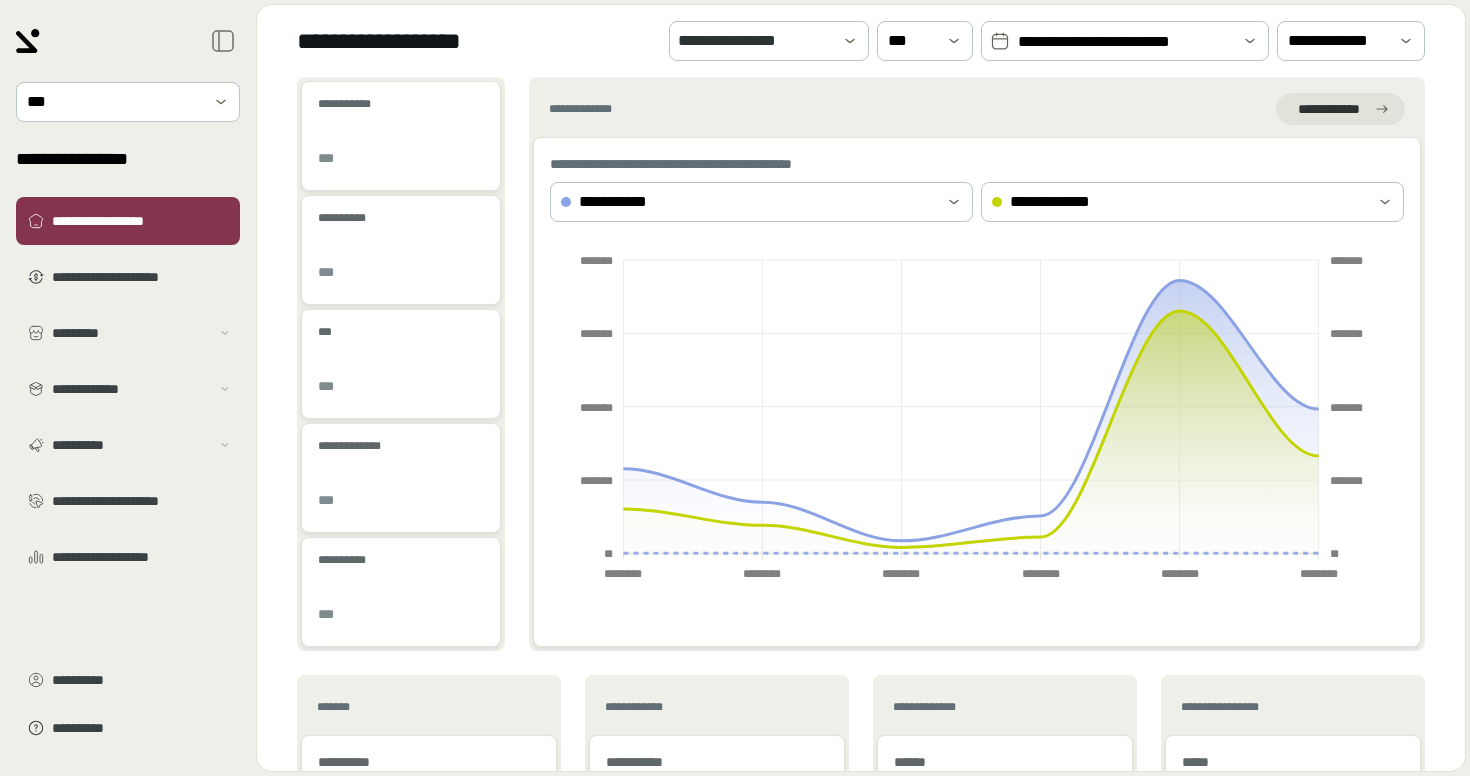 scroll, scrollTop: 0, scrollLeft: 0, axis: both 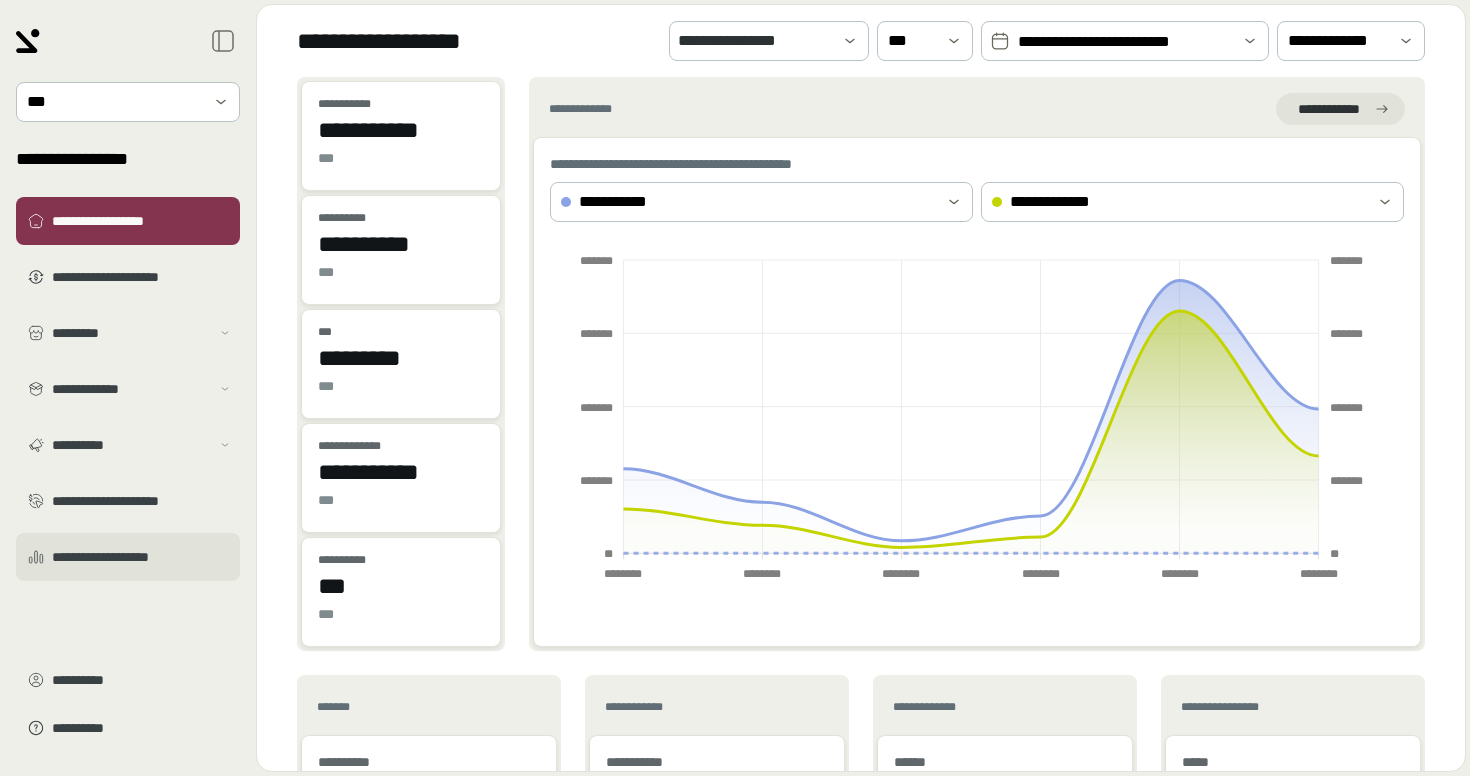 click on "**********" at bounding box center [142, 557] 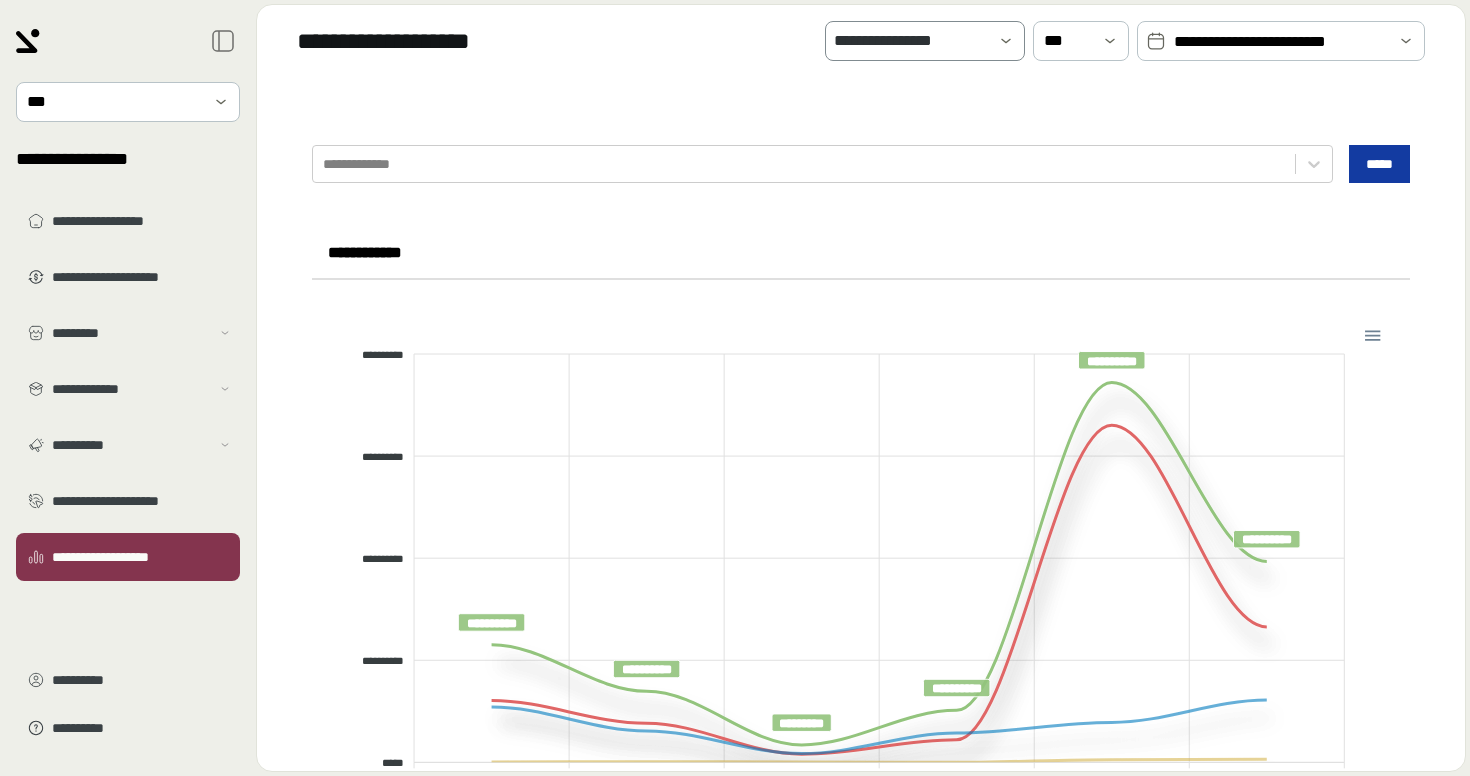 click on "**********" at bounding box center (911, 41) 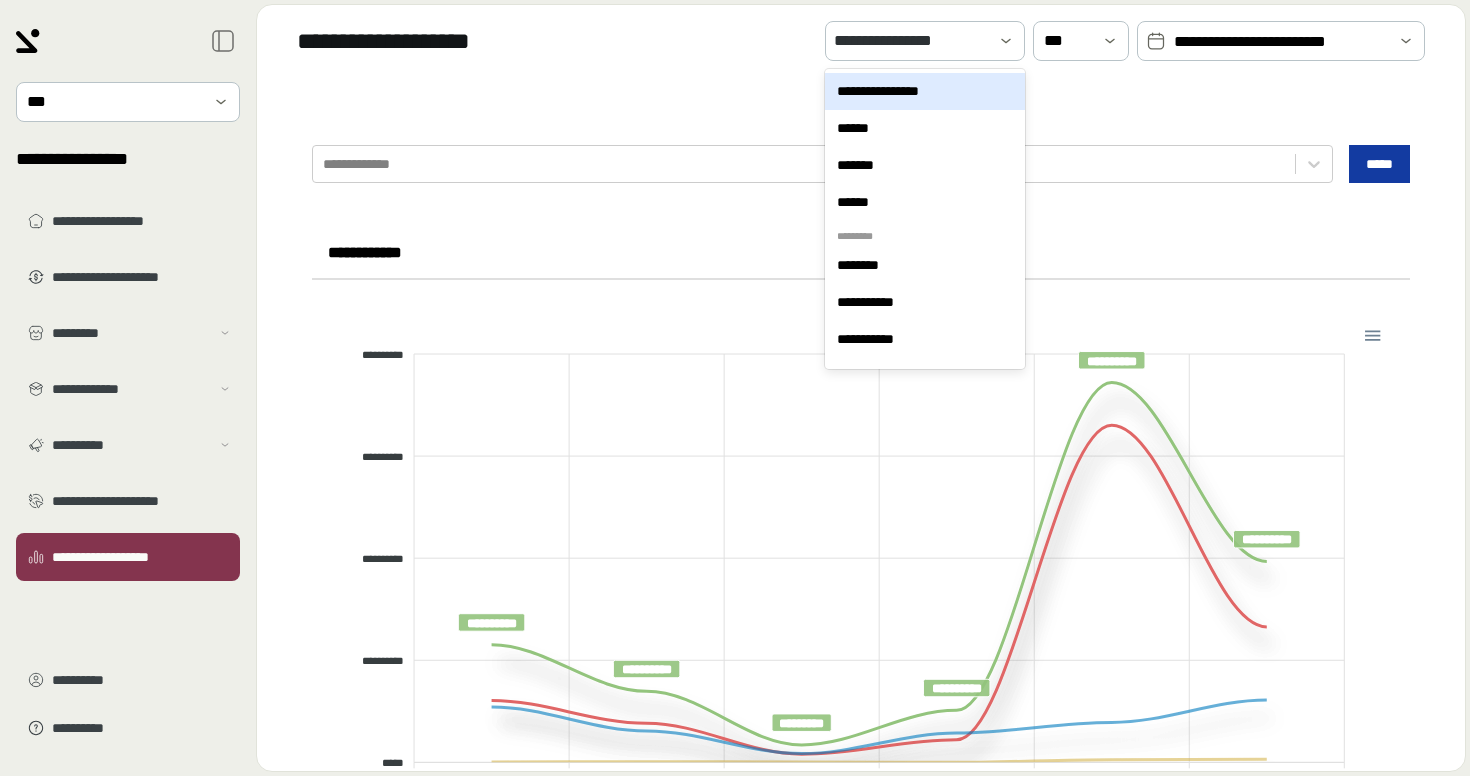 click at bounding box center [1156, 41] 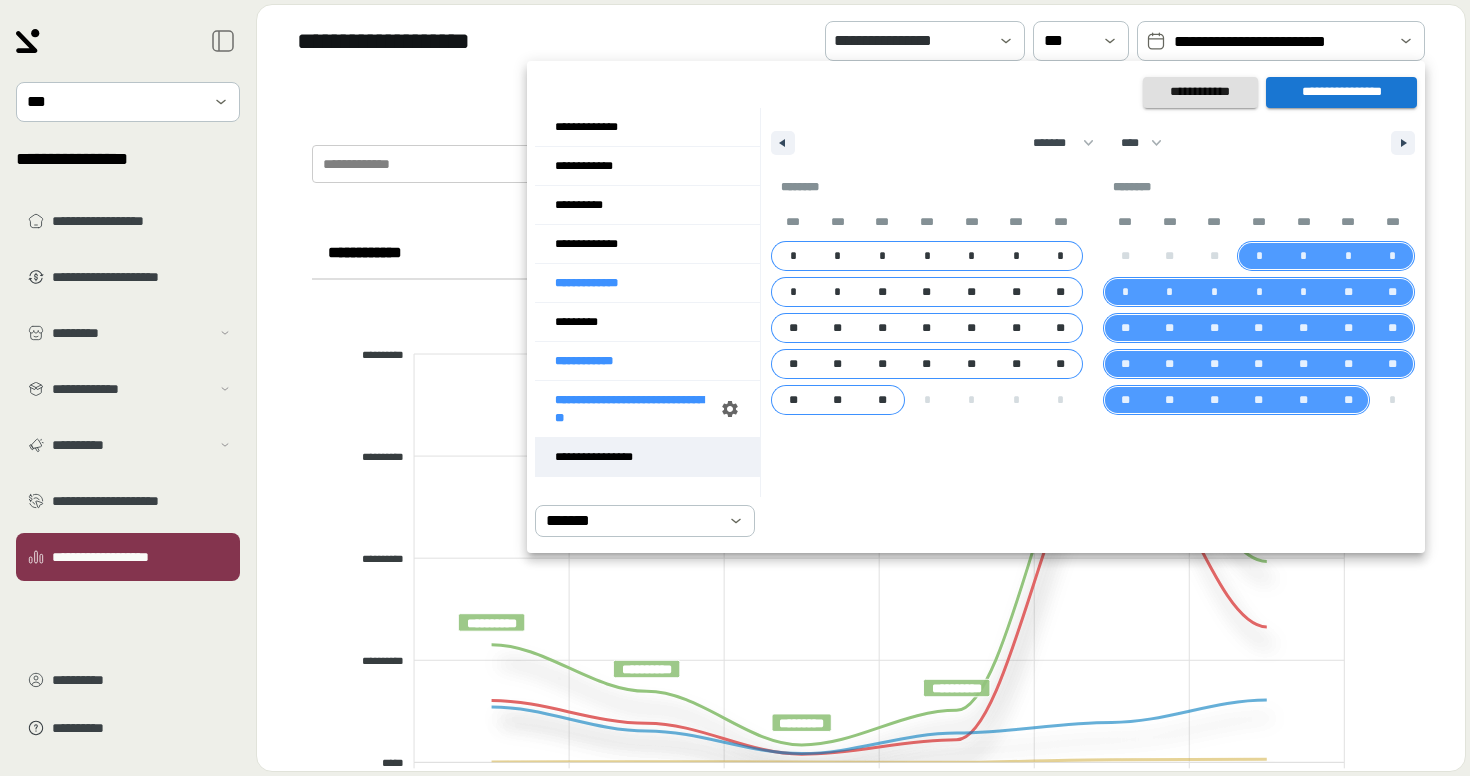 click on "**********" at bounding box center (647, 457) 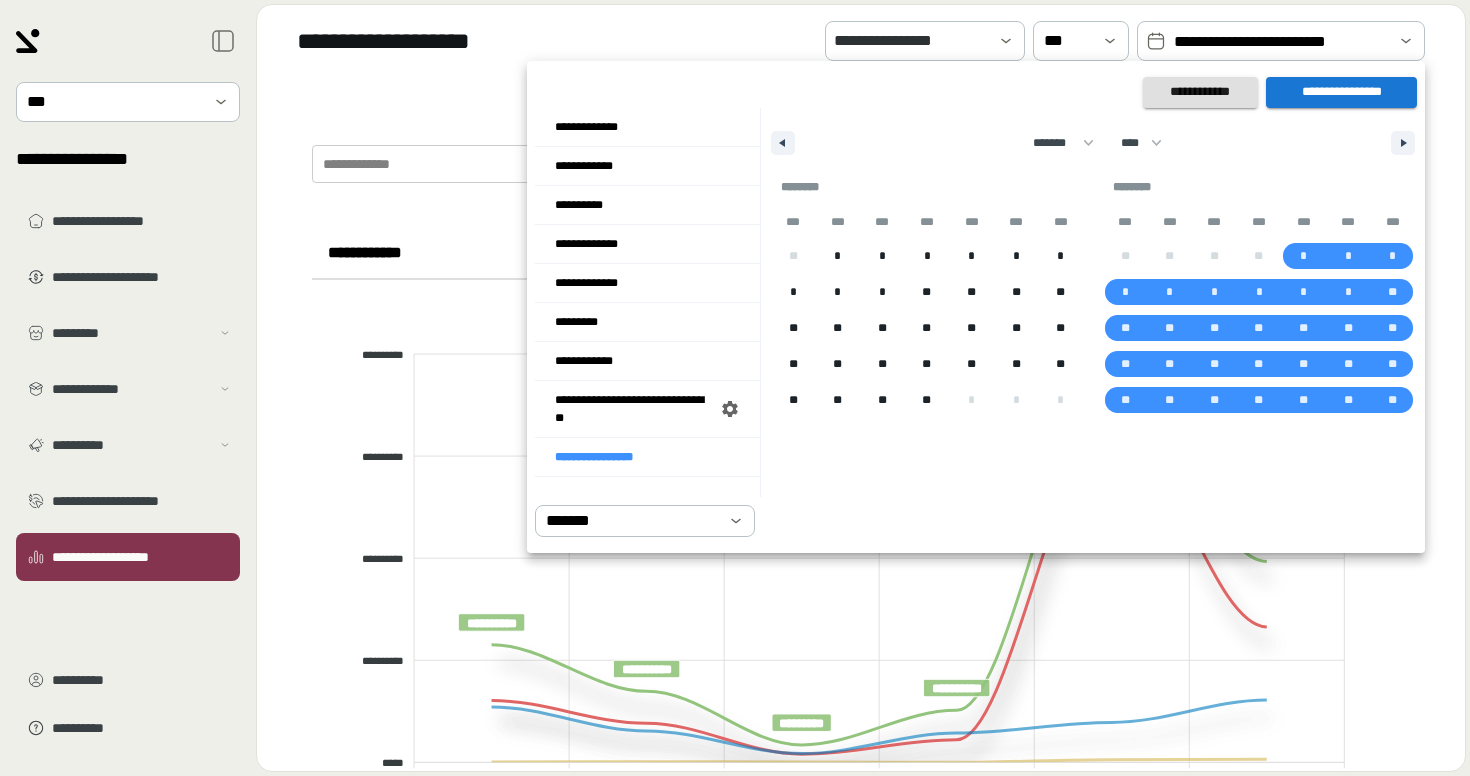 click on "**********" at bounding box center [1341, 92] 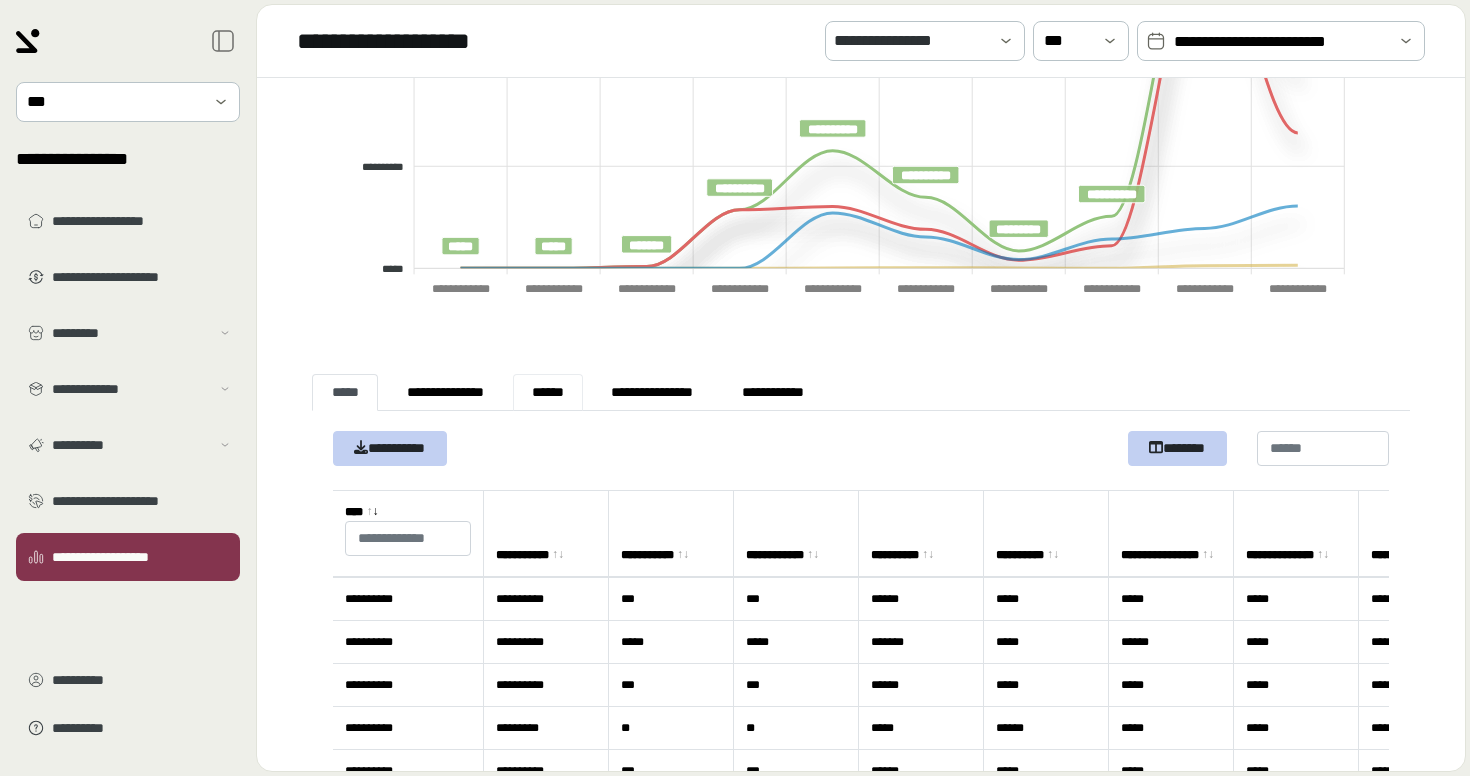 click on "******" at bounding box center (548, 392) 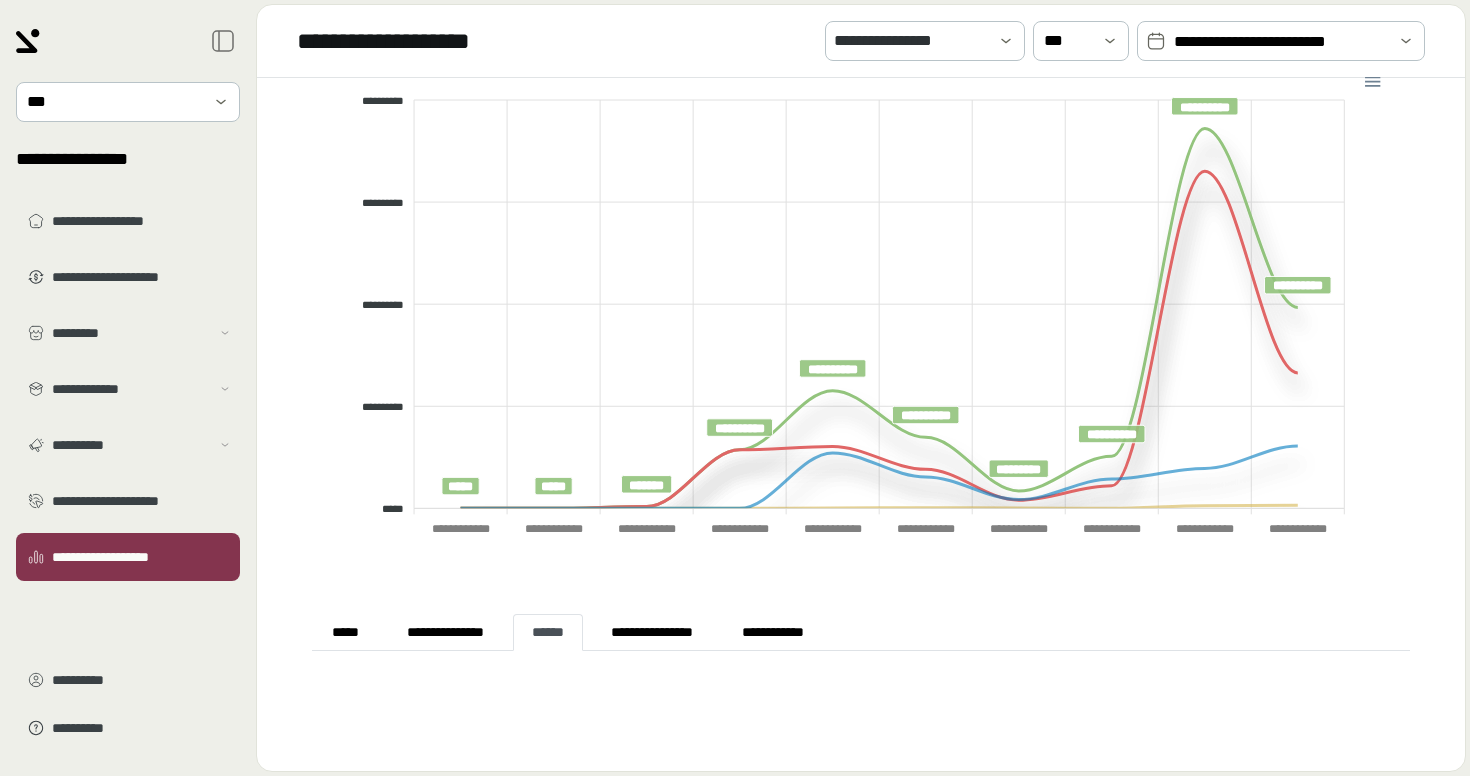 type 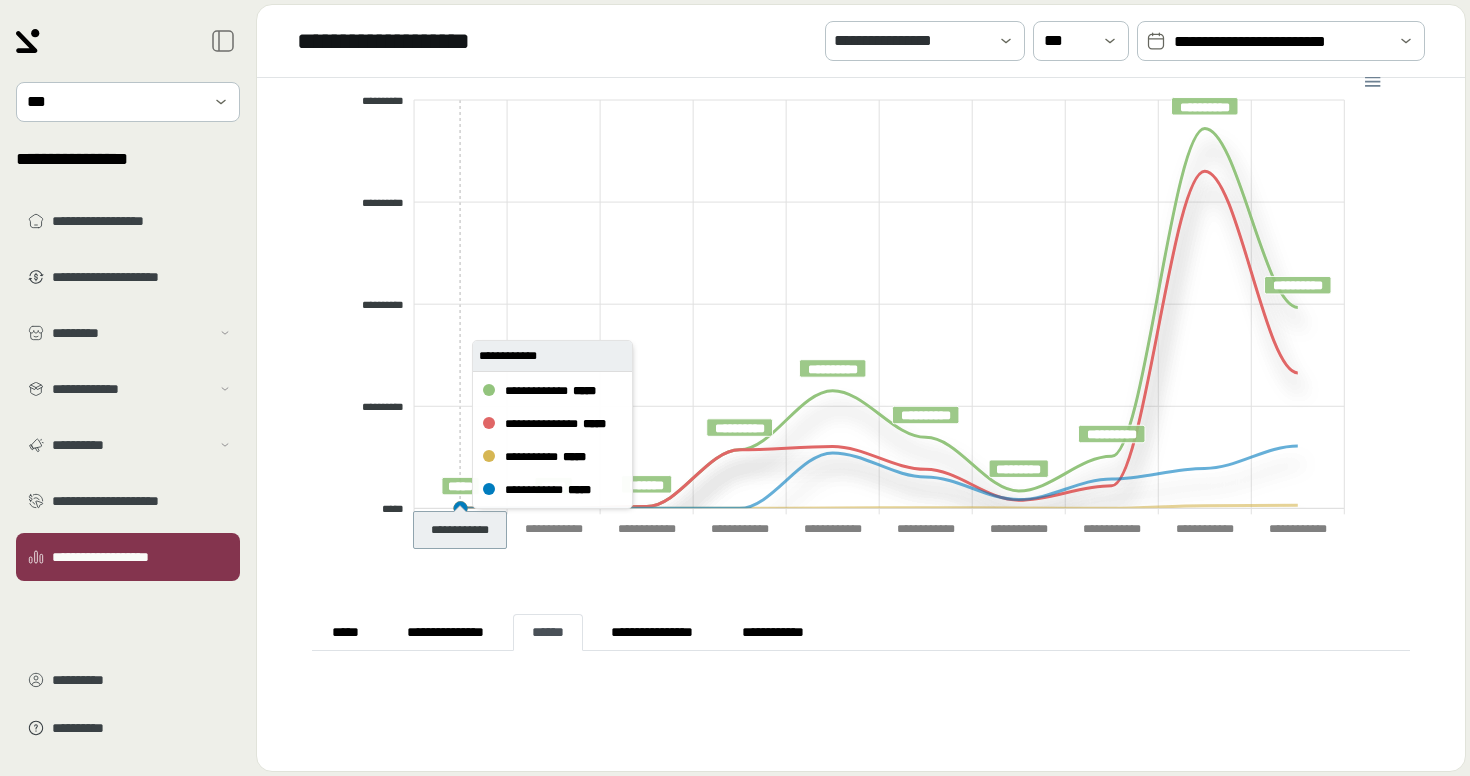 scroll, scrollTop: 494, scrollLeft: 0, axis: vertical 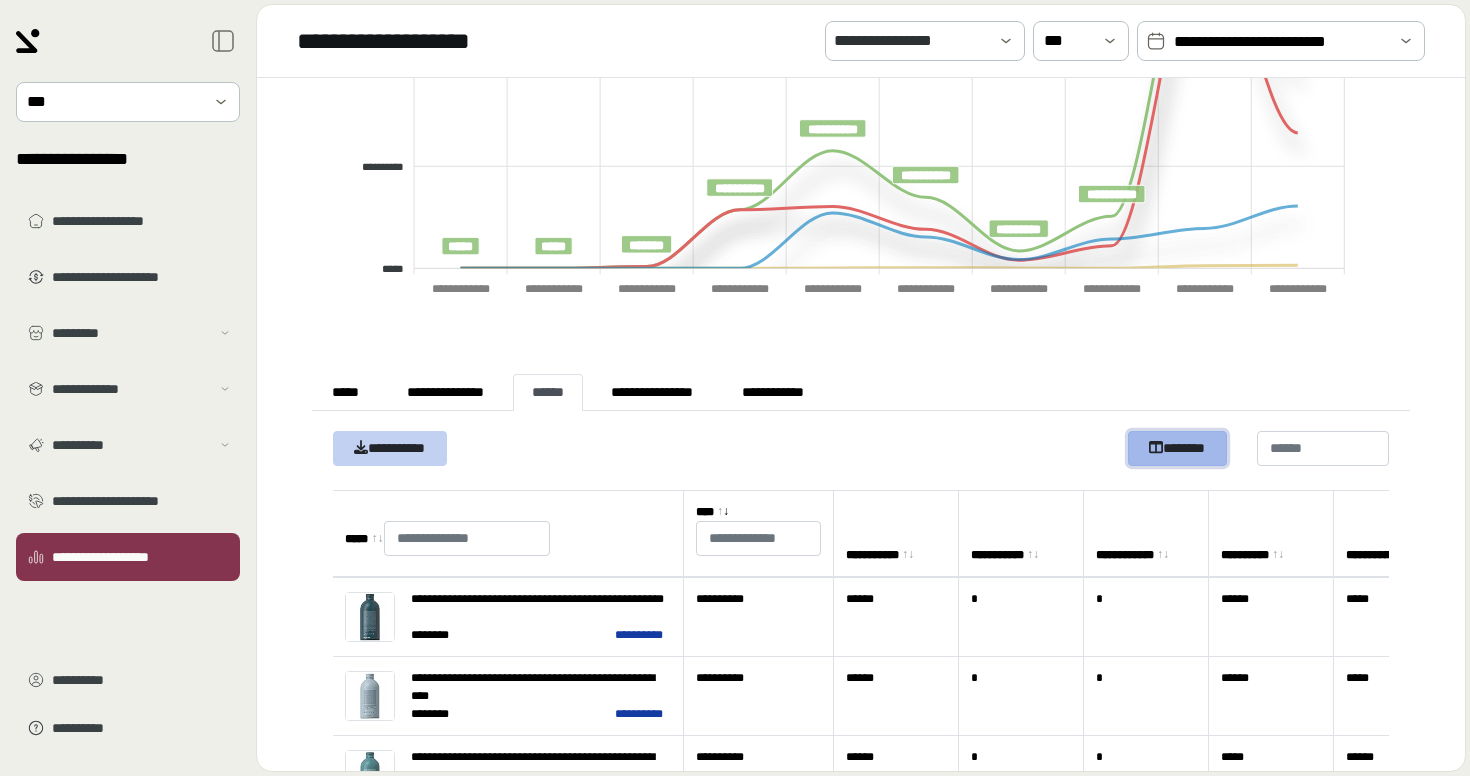 click on "*******" at bounding box center (1177, 448) 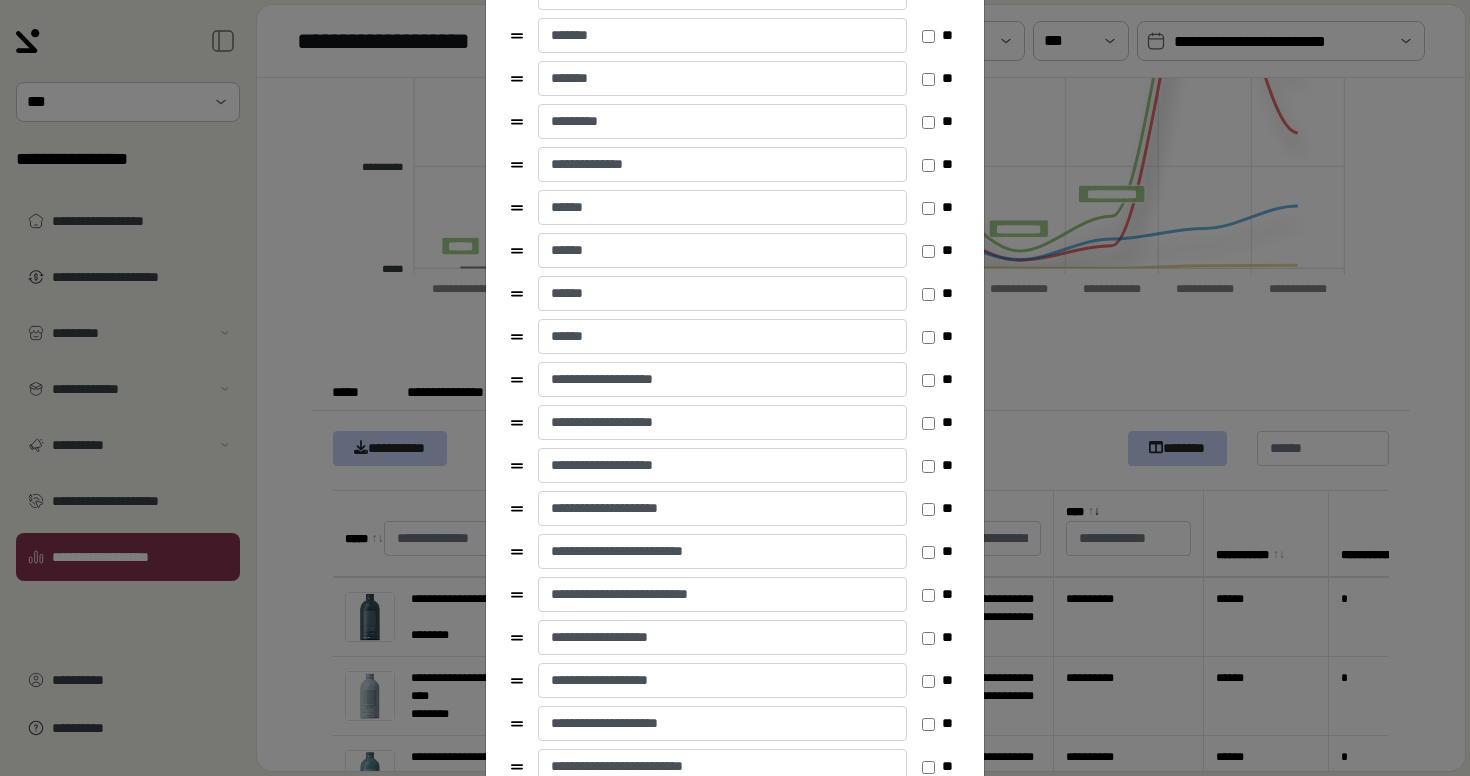 scroll, scrollTop: 1577, scrollLeft: 0, axis: vertical 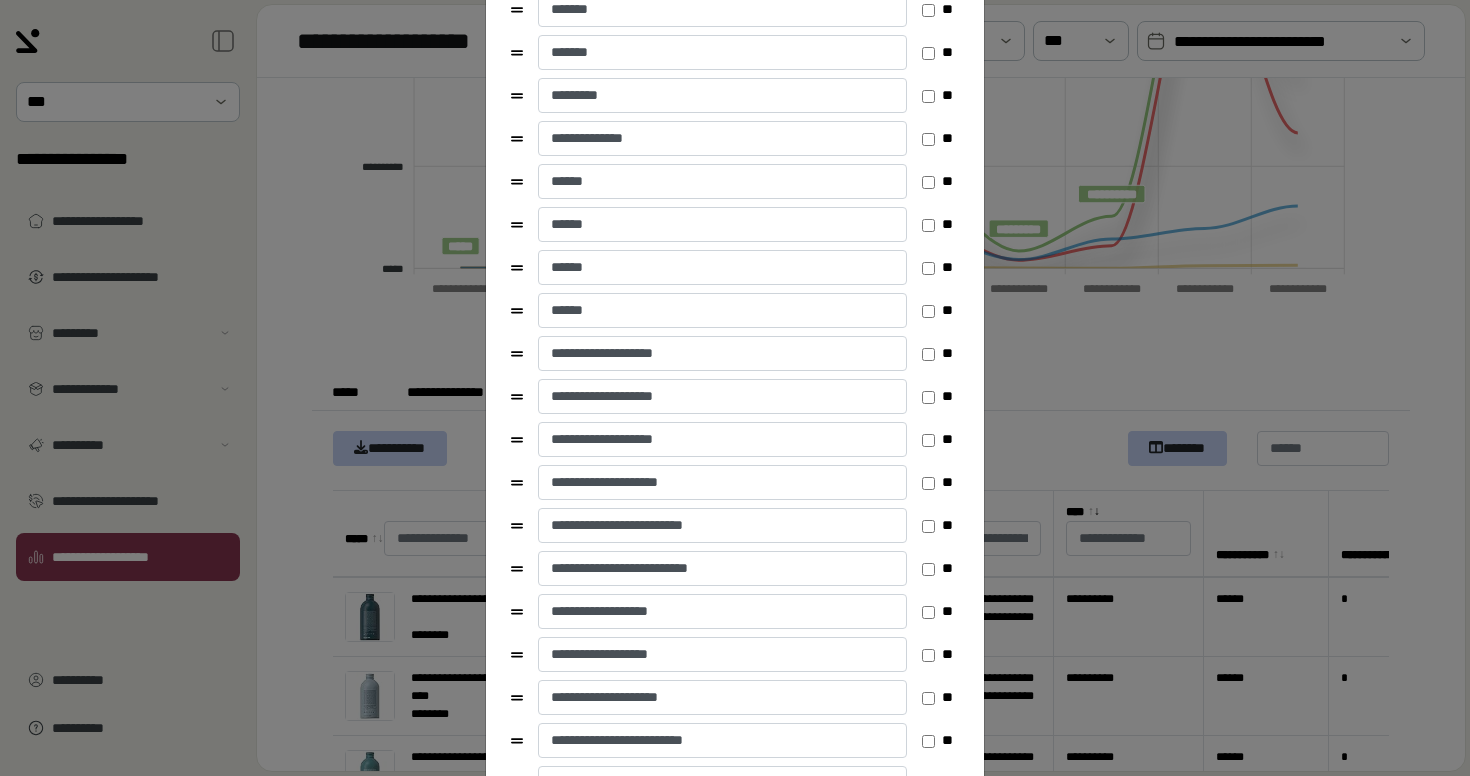 click on "**" at bounding box center [940, 568] 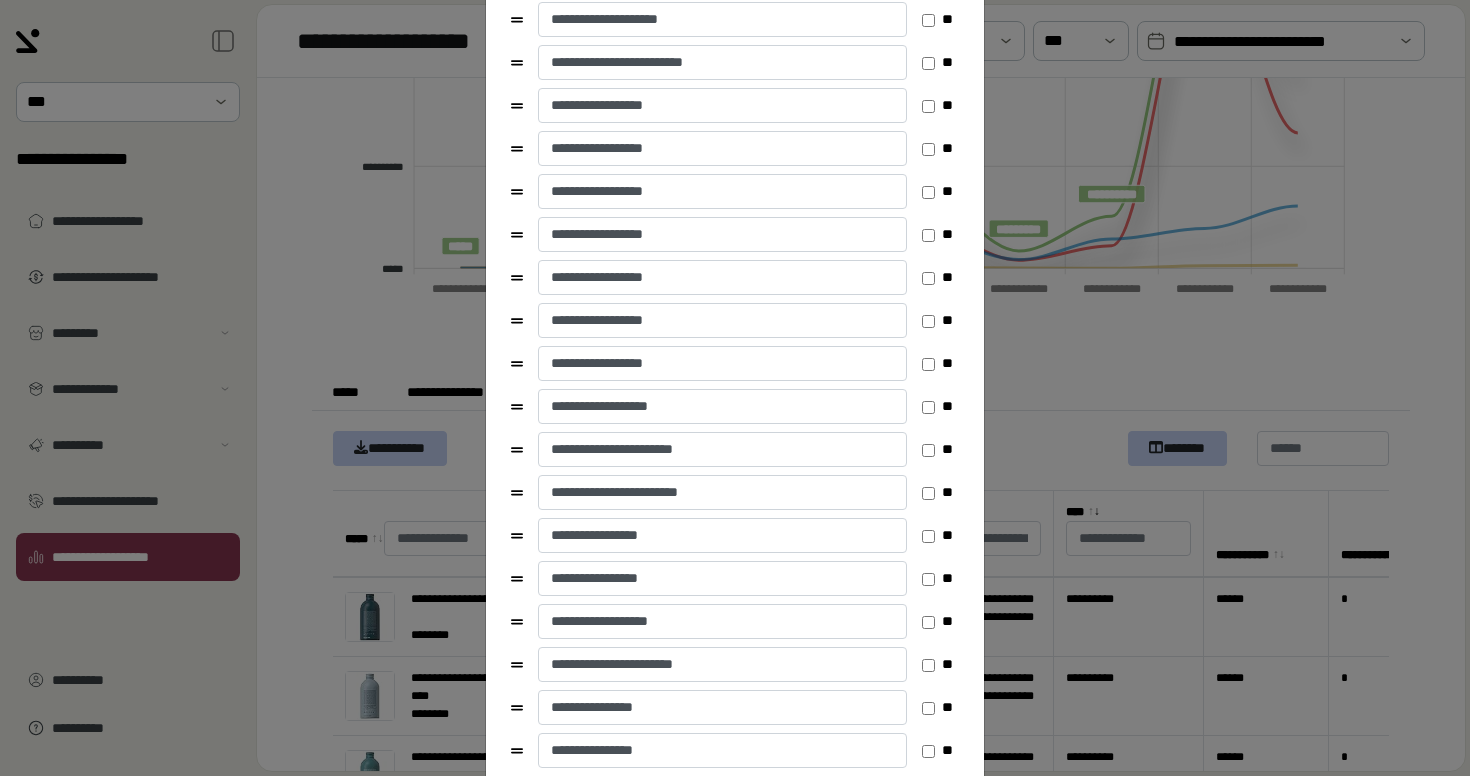 scroll, scrollTop: 2196, scrollLeft: 0, axis: vertical 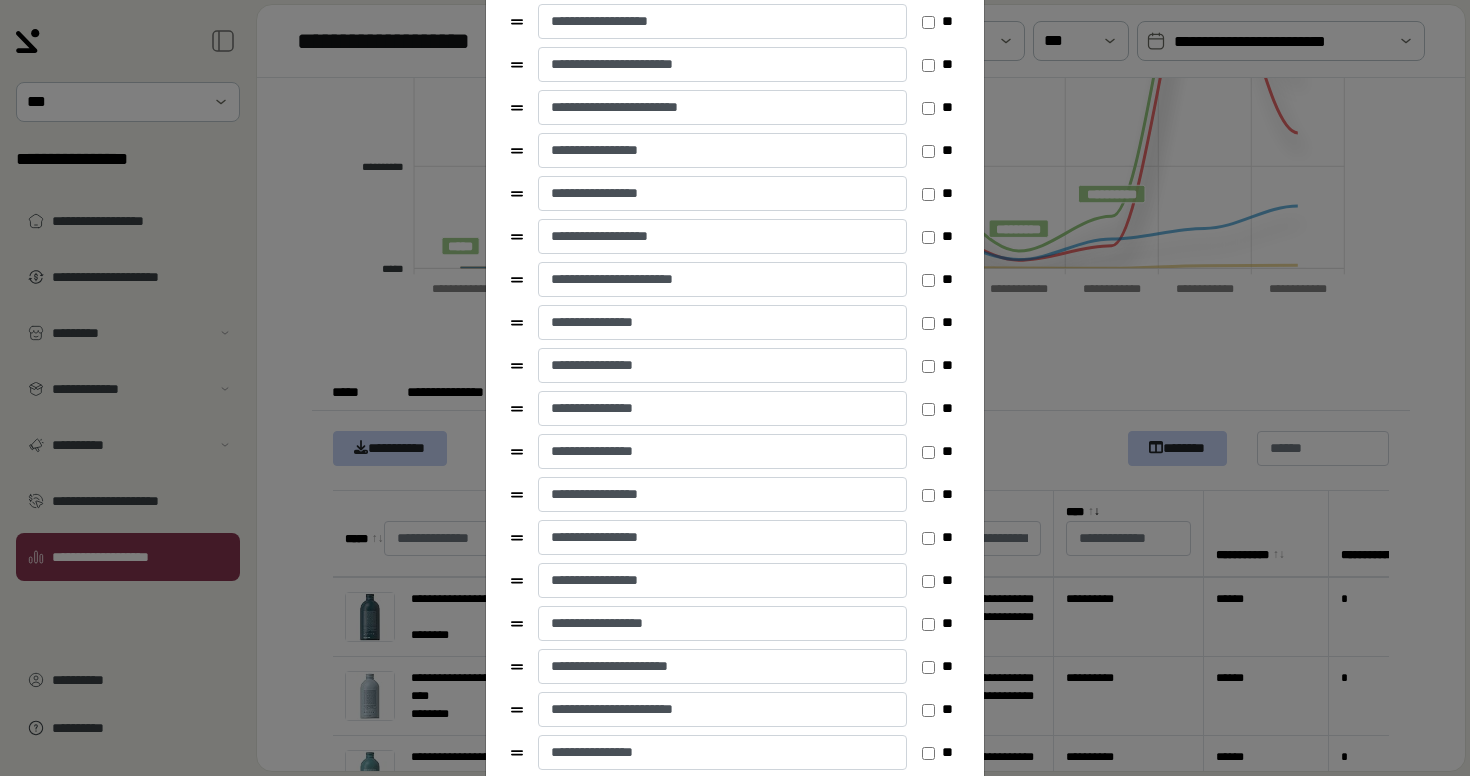 click on "**" at bounding box center (940, 451) 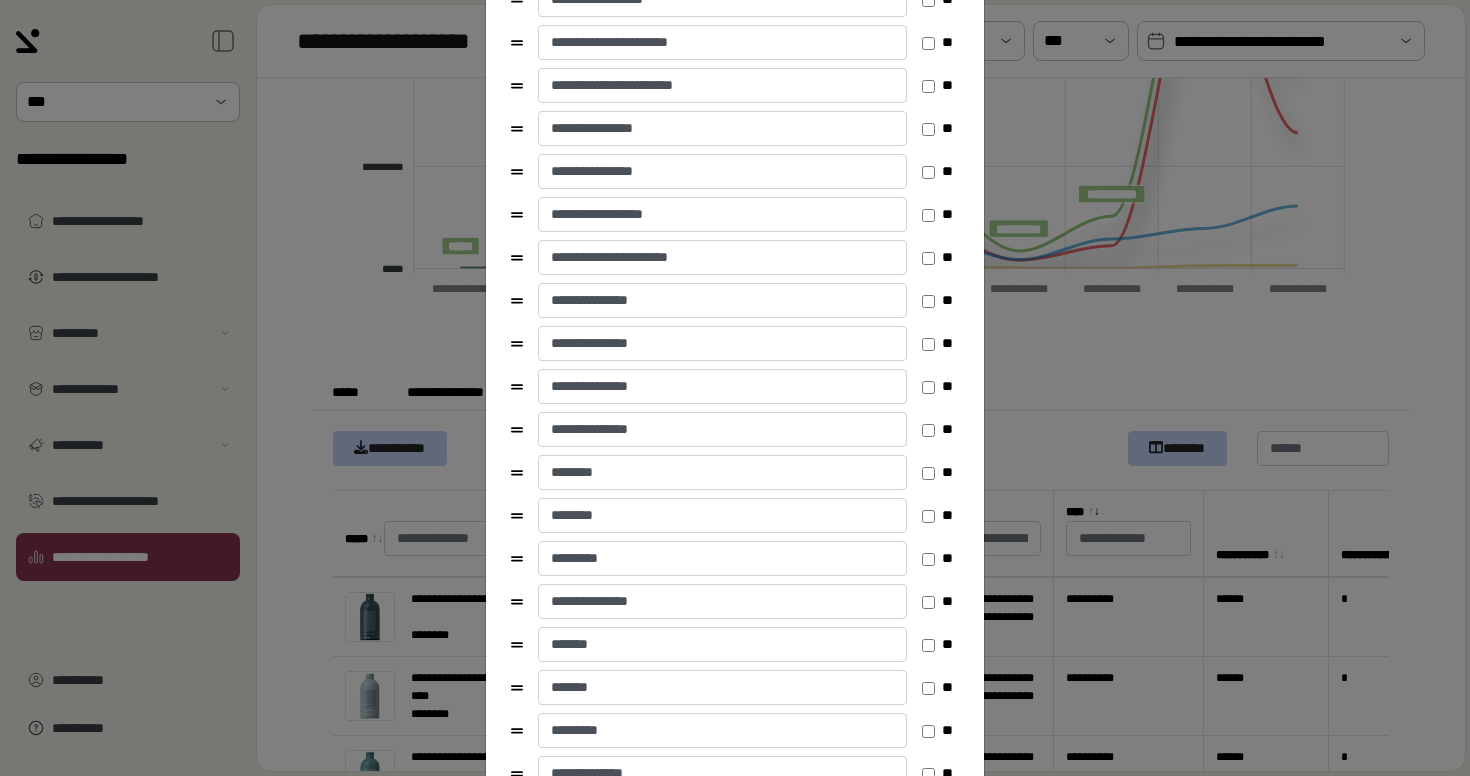 scroll, scrollTop: 3292, scrollLeft: 0, axis: vertical 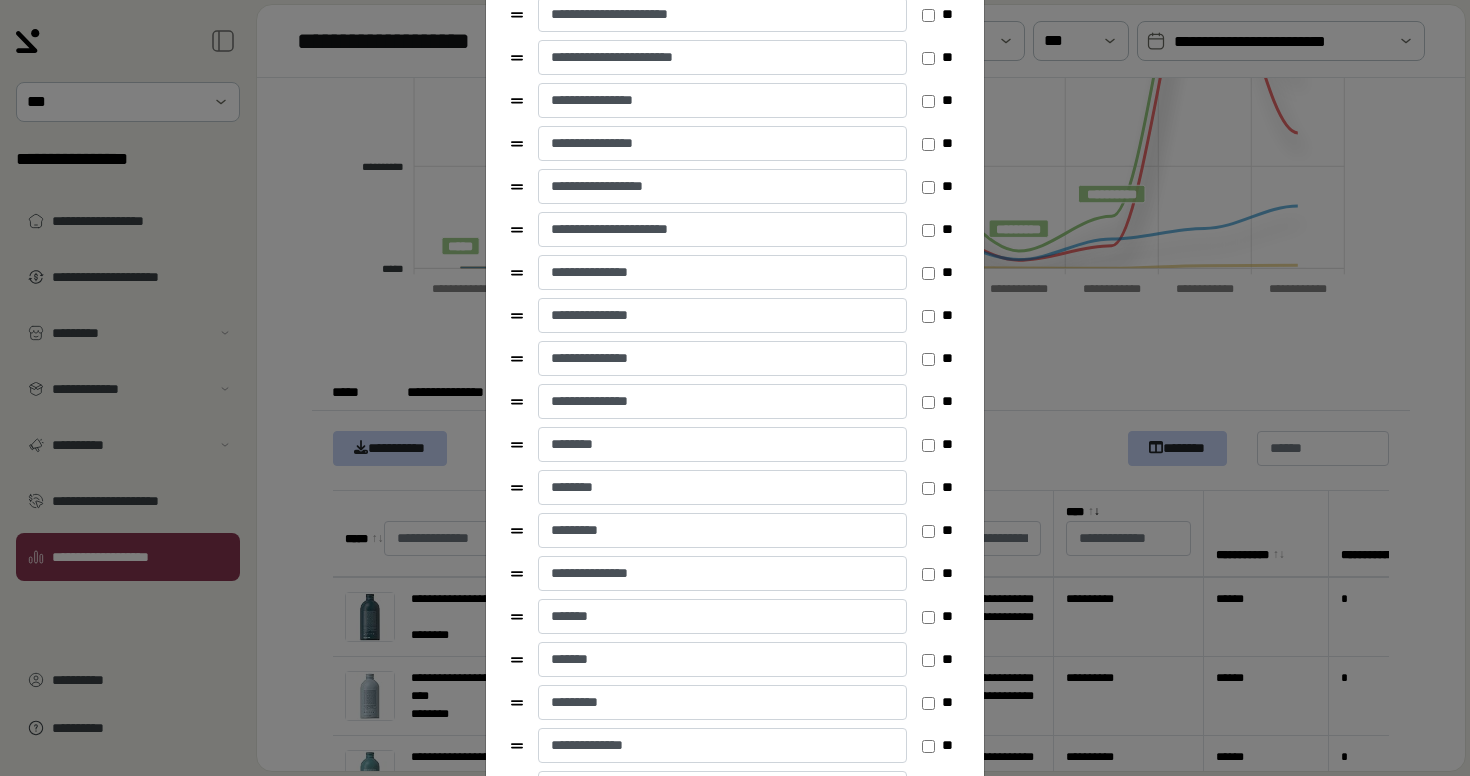click on "**" at bounding box center [940, 229] 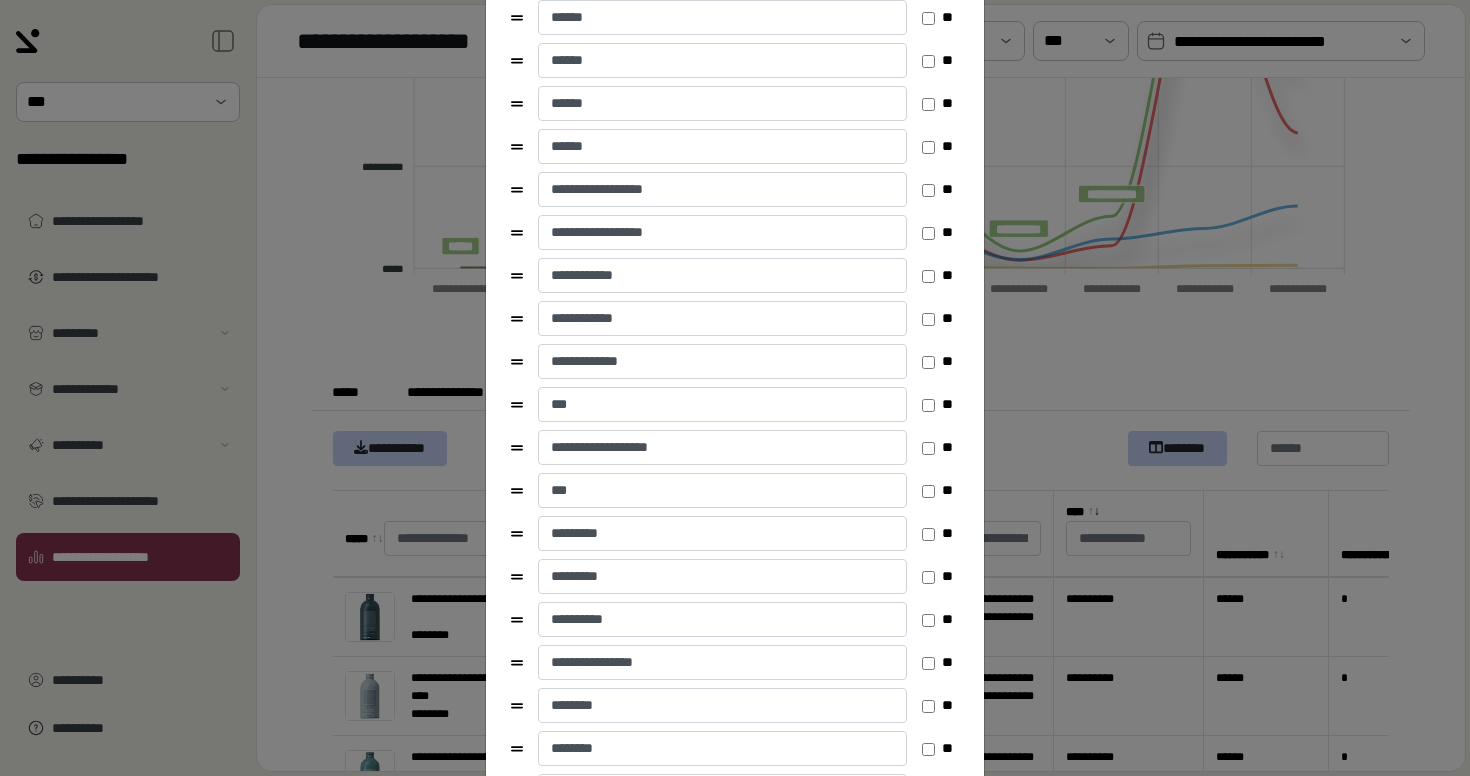 scroll, scrollTop: 5034, scrollLeft: 0, axis: vertical 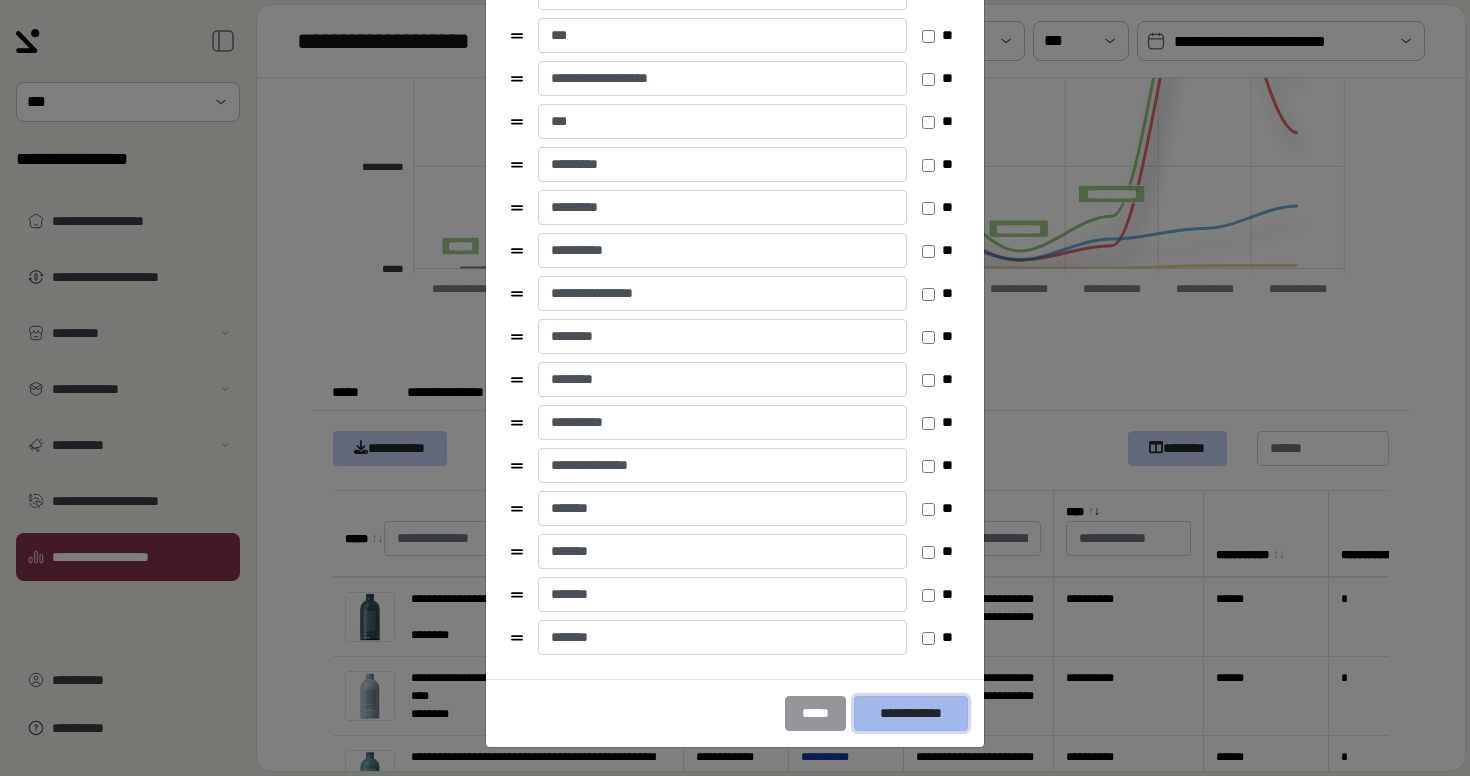 click on "**********" at bounding box center (911, 713) 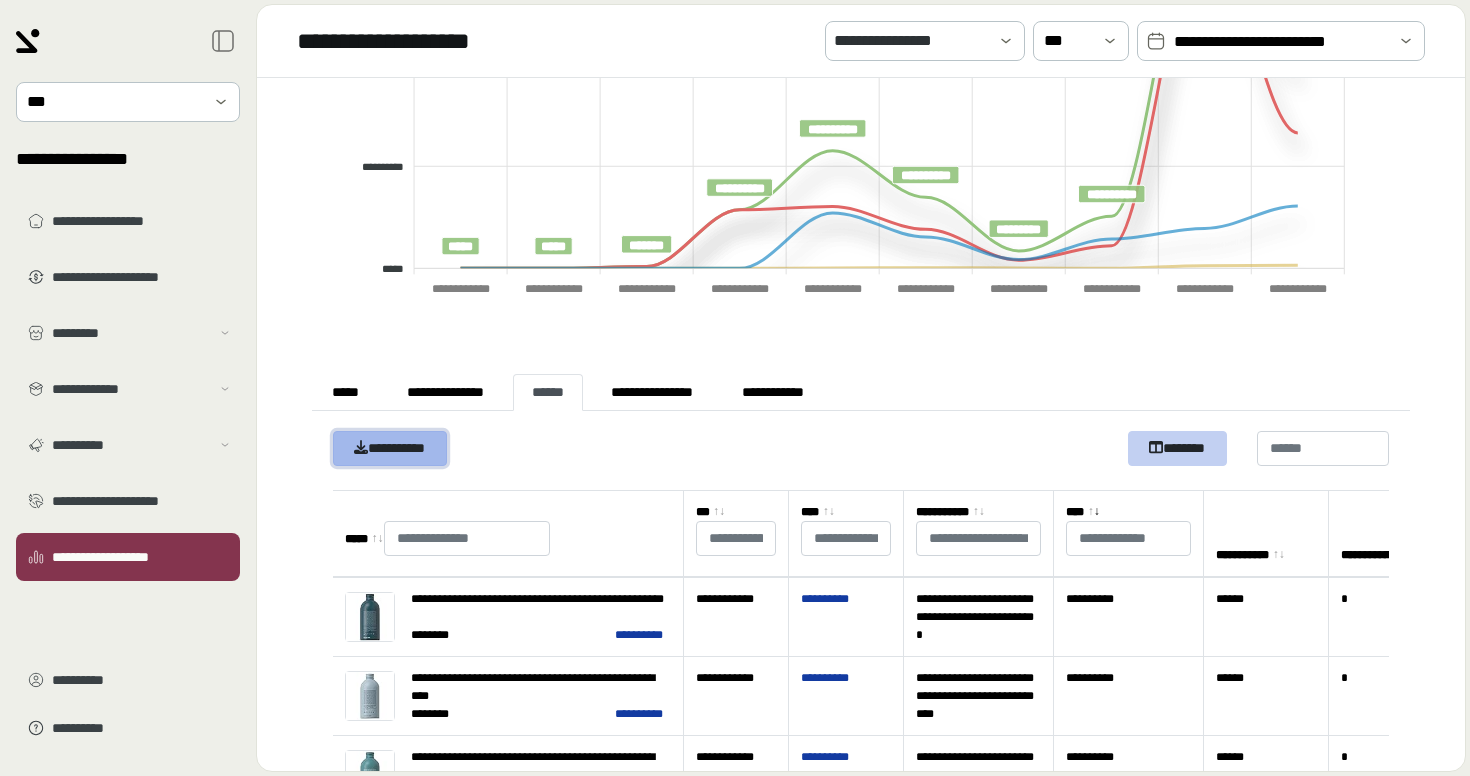 click on "**********" at bounding box center [390, 448] 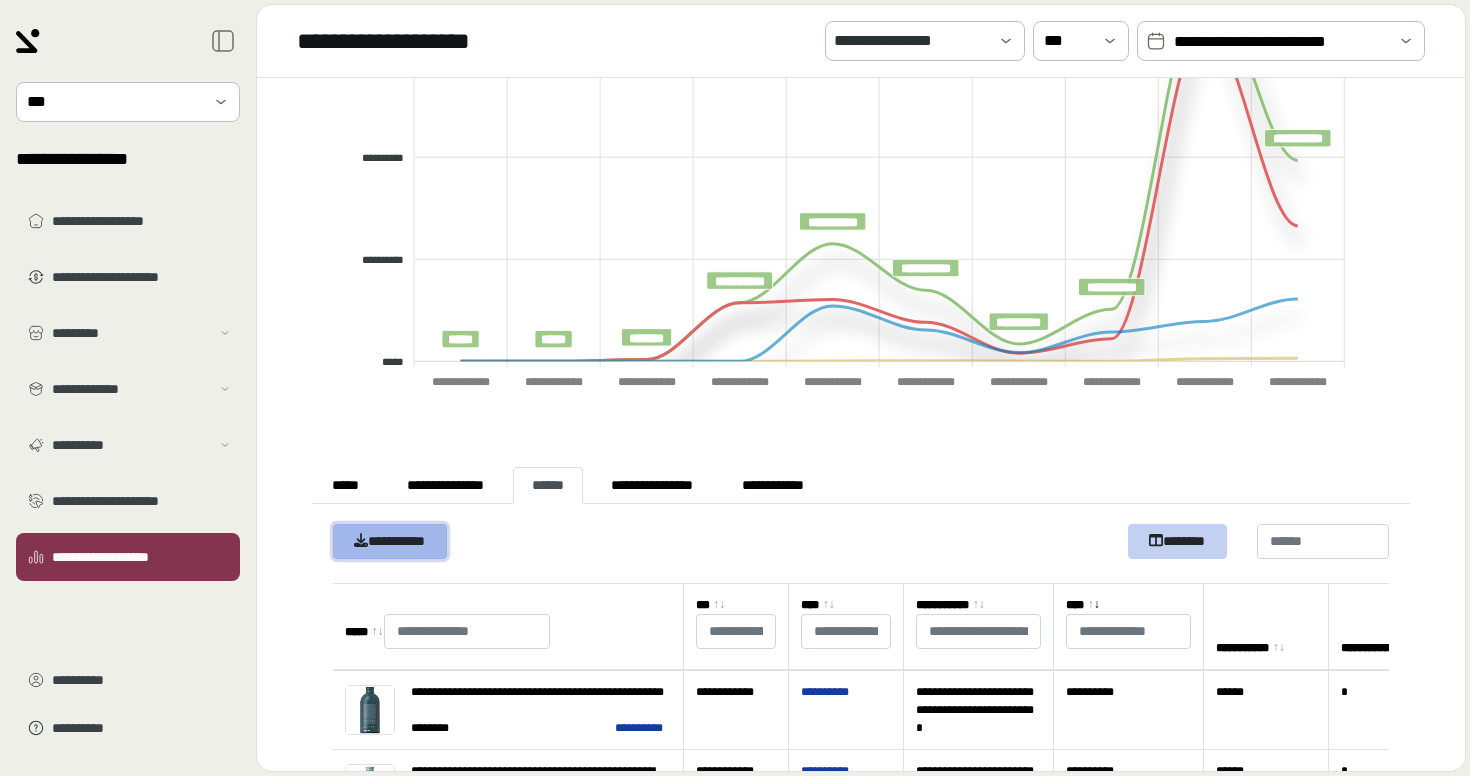 scroll, scrollTop: 387, scrollLeft: 0, axis: vertical 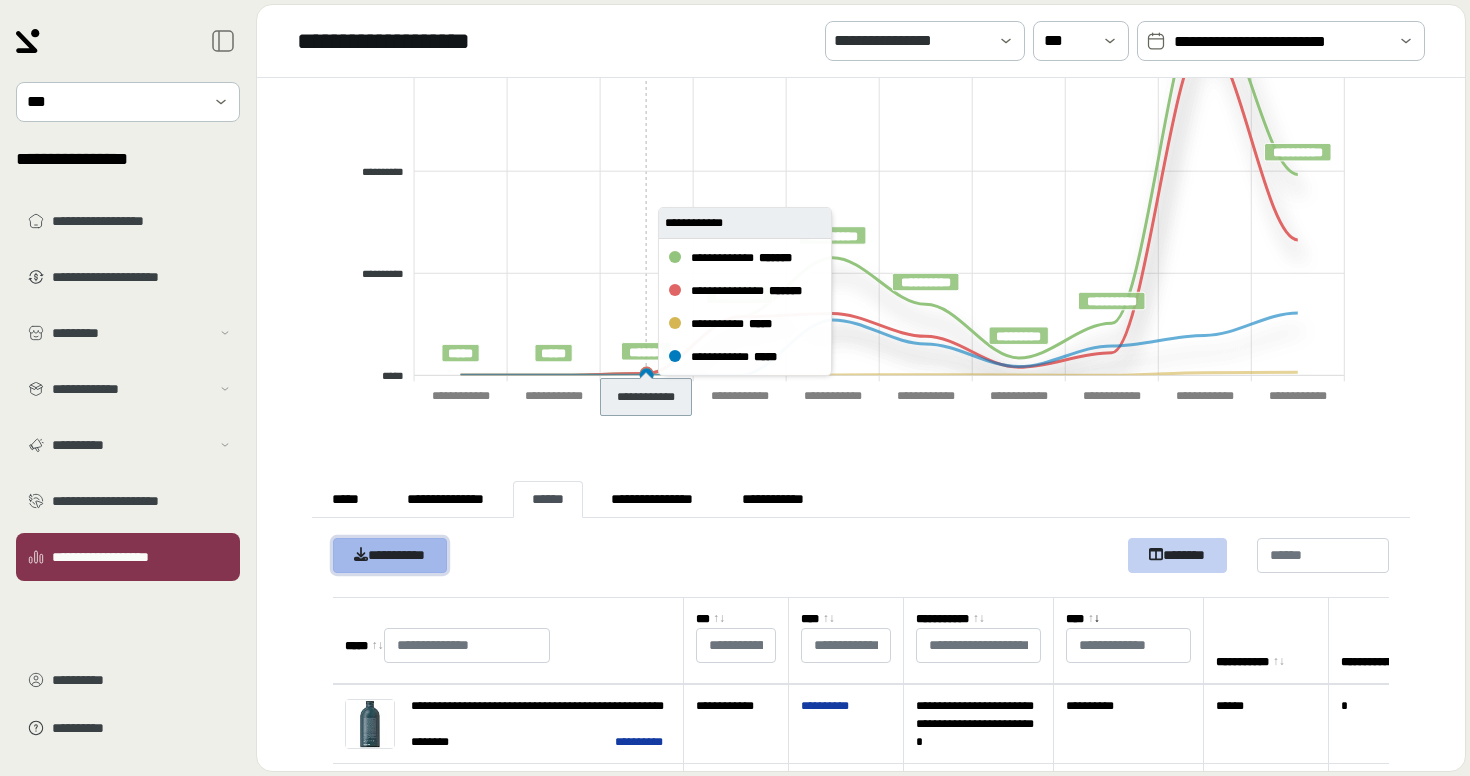 type 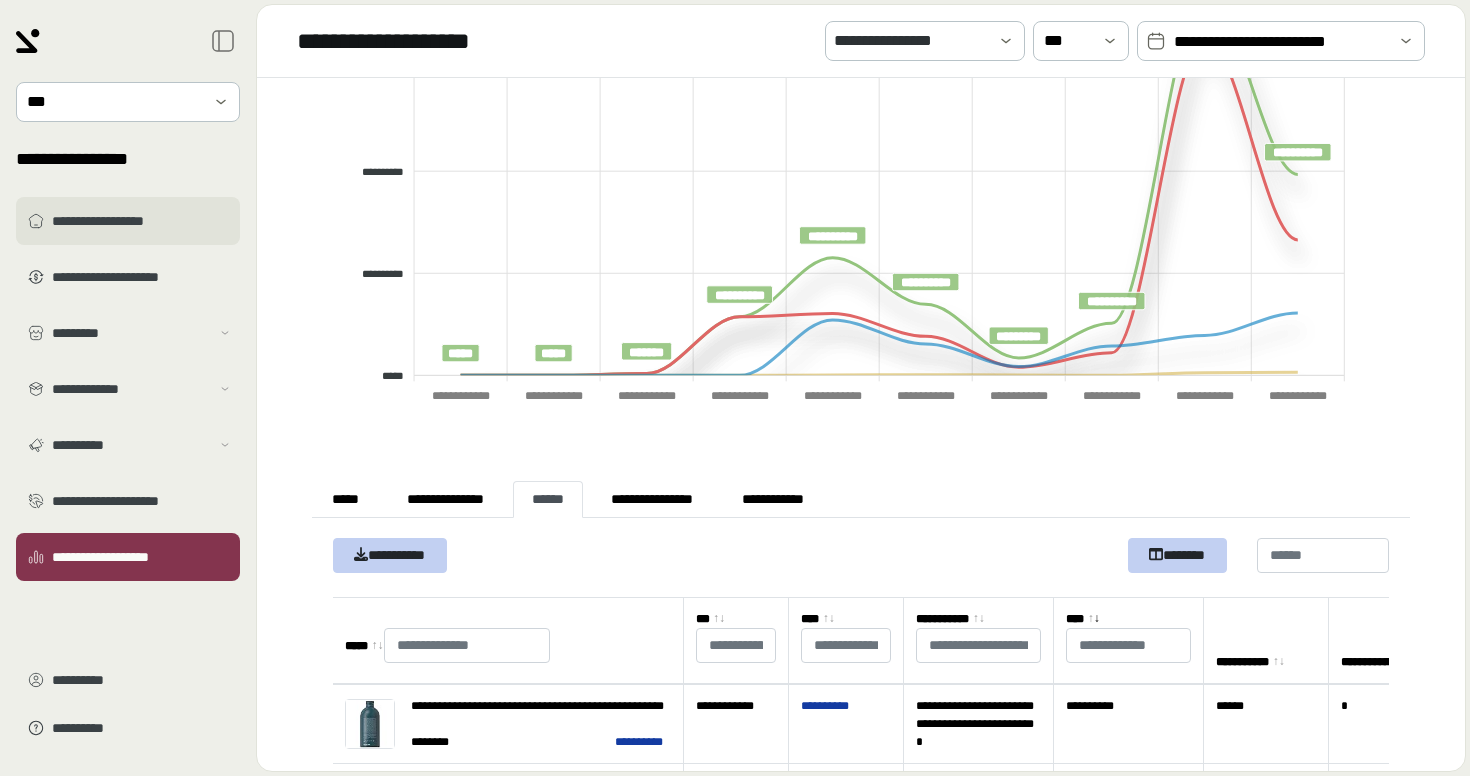 click on "**********" at bounding box center (142, 221) 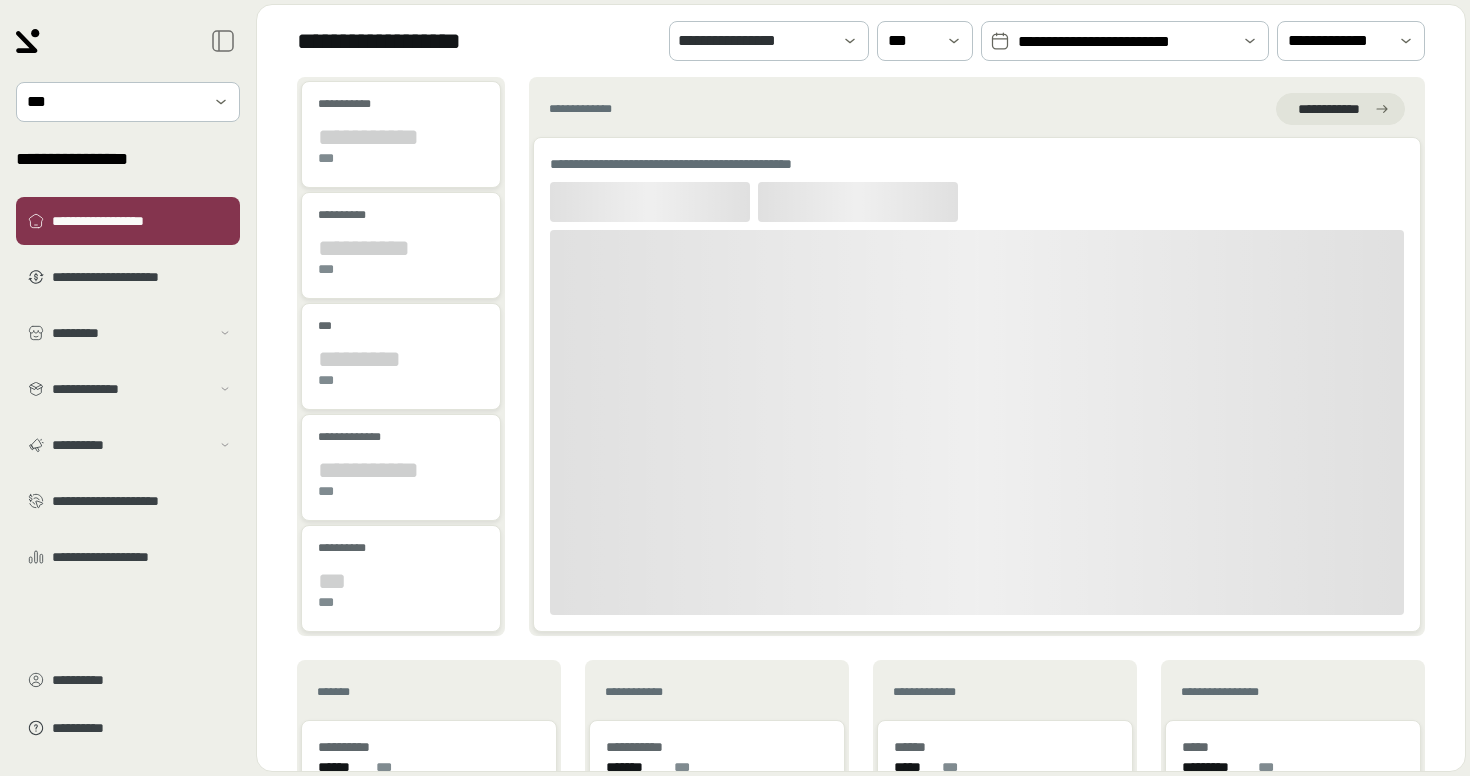 click on "**********" at bounding box center (1125, 42) 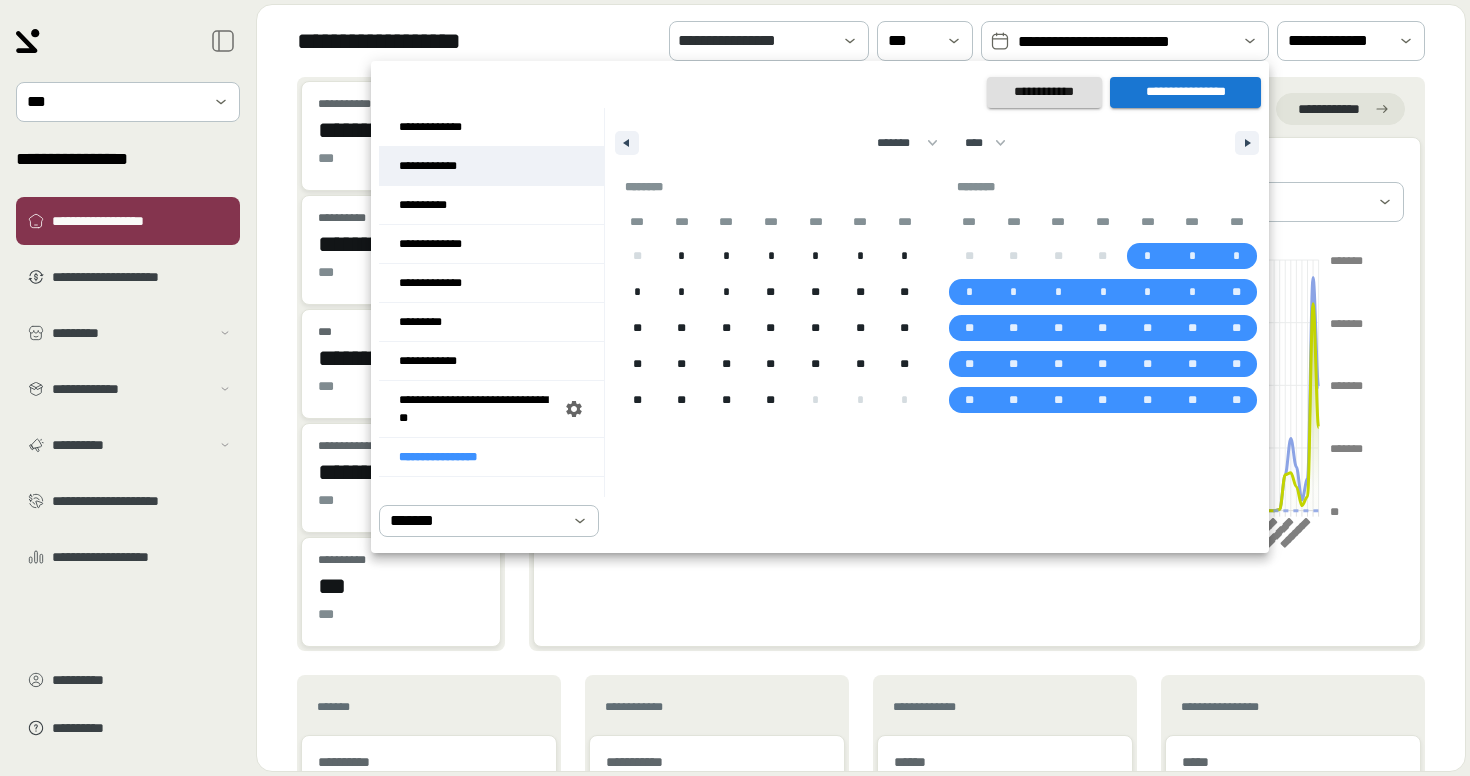 click on "**********" at bounding box center (491, 166) 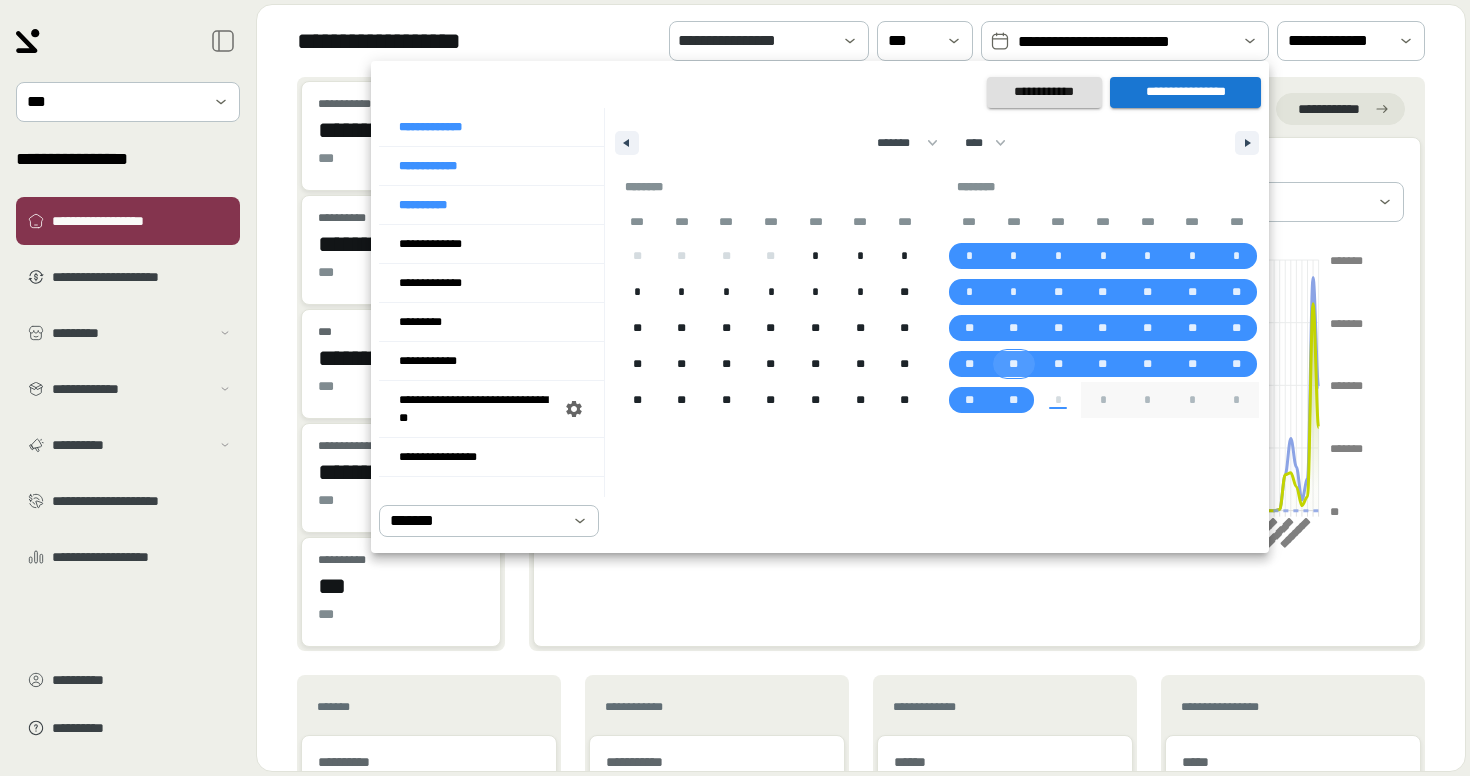 click on "**" at bounding box center [1013, 364] 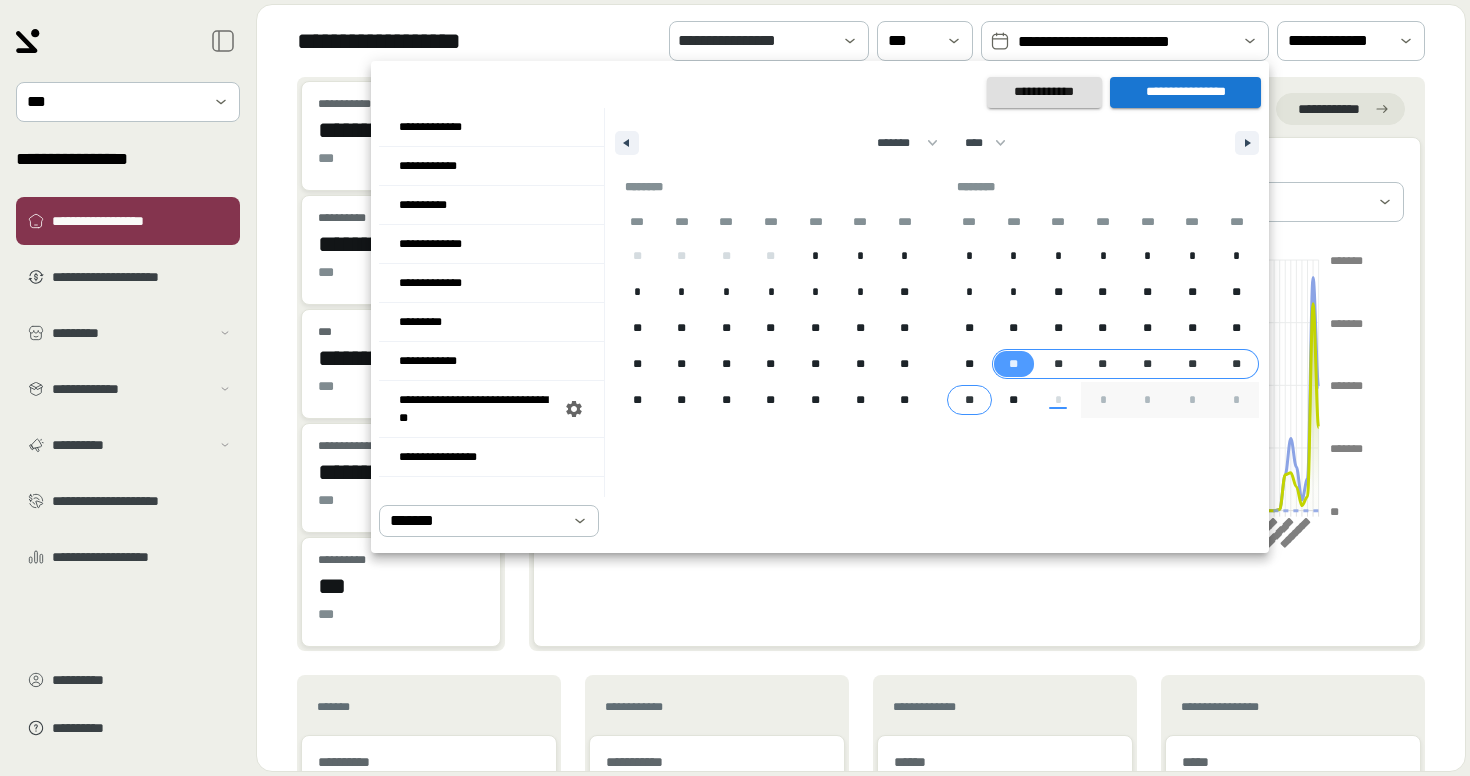 click on "**" at bounding box center [969, 400] 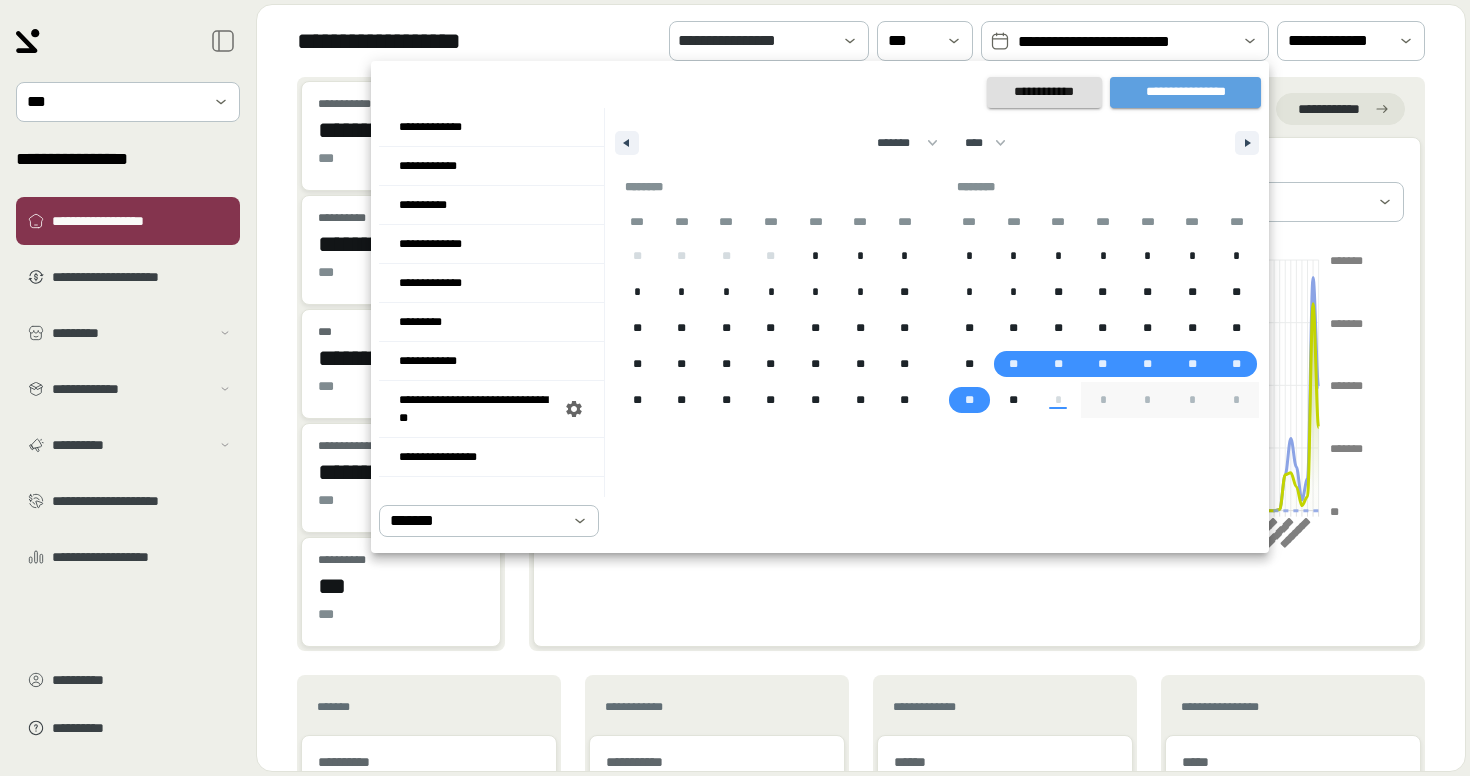 click on "**********" at bounding box center (1185, 92) 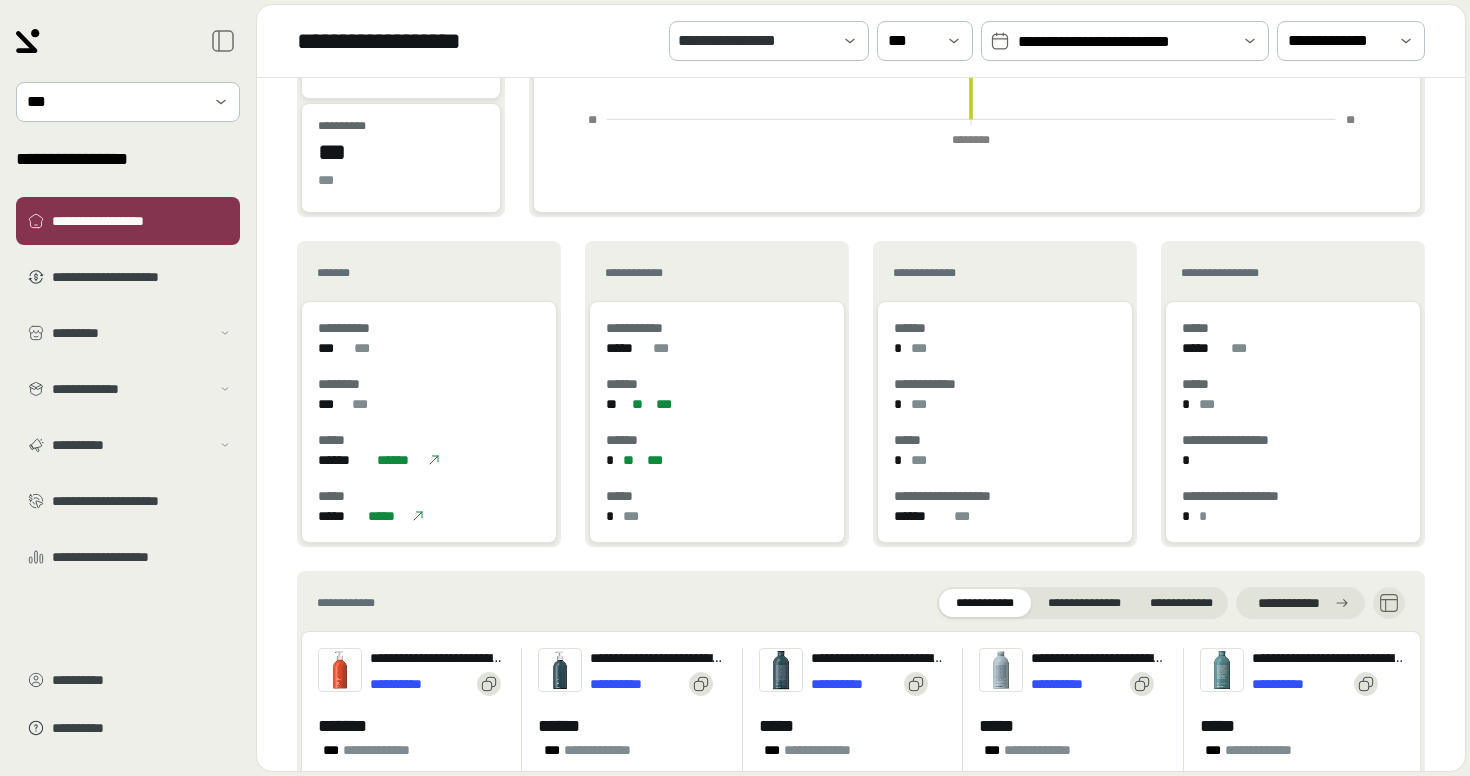 scroll, scrollTop: 461, scrollLeft: 0, axis: vertical 